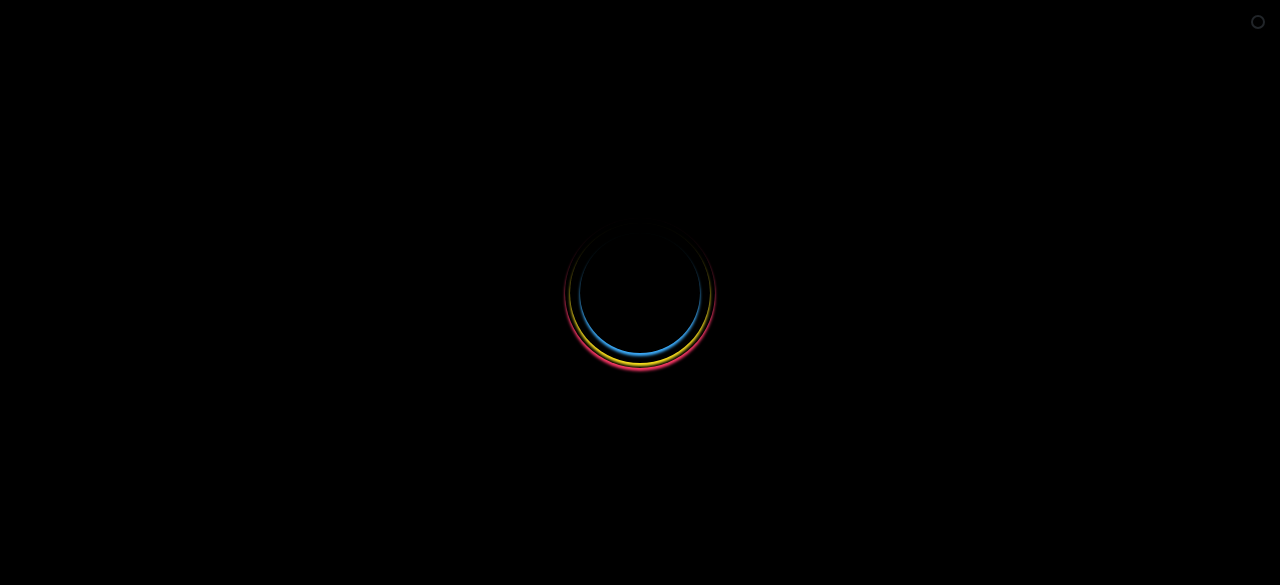 scroll, scrollTop: 0, scrollLeft: 0, axis: both 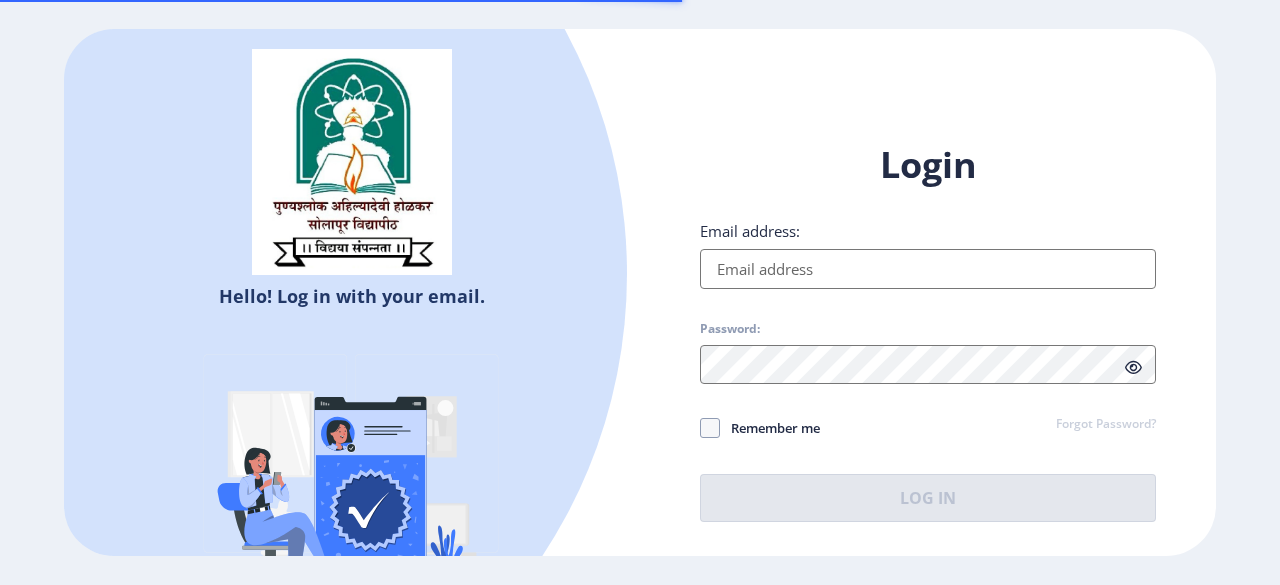 type on "[EMAIL_ADDRESS][DOMAIN_NAME]" 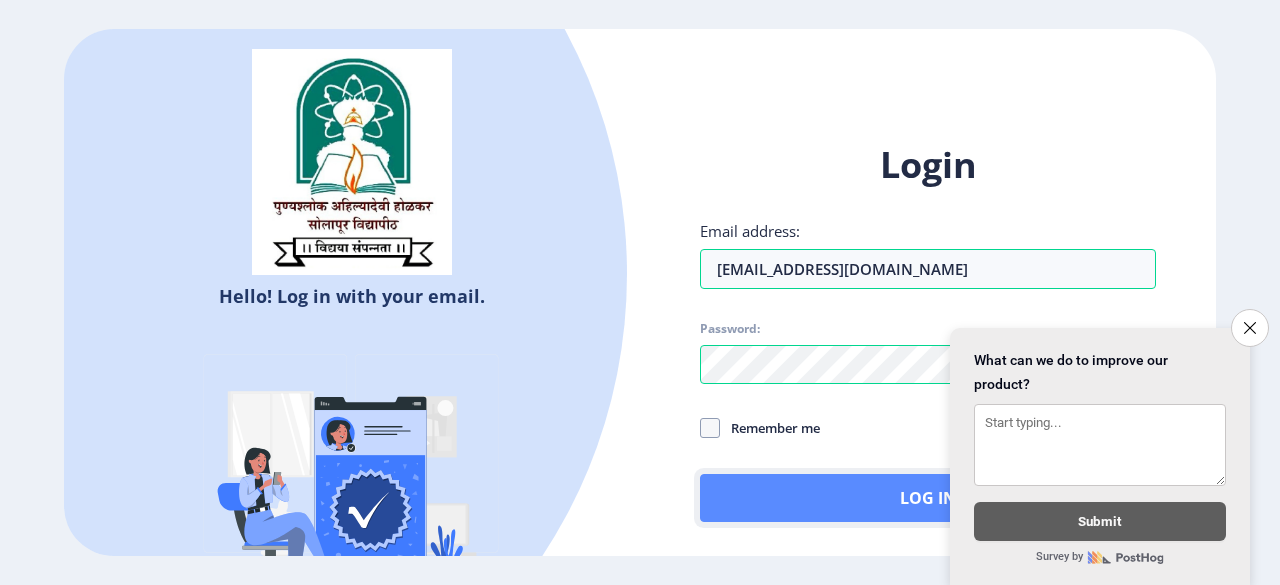 click on "Log In" 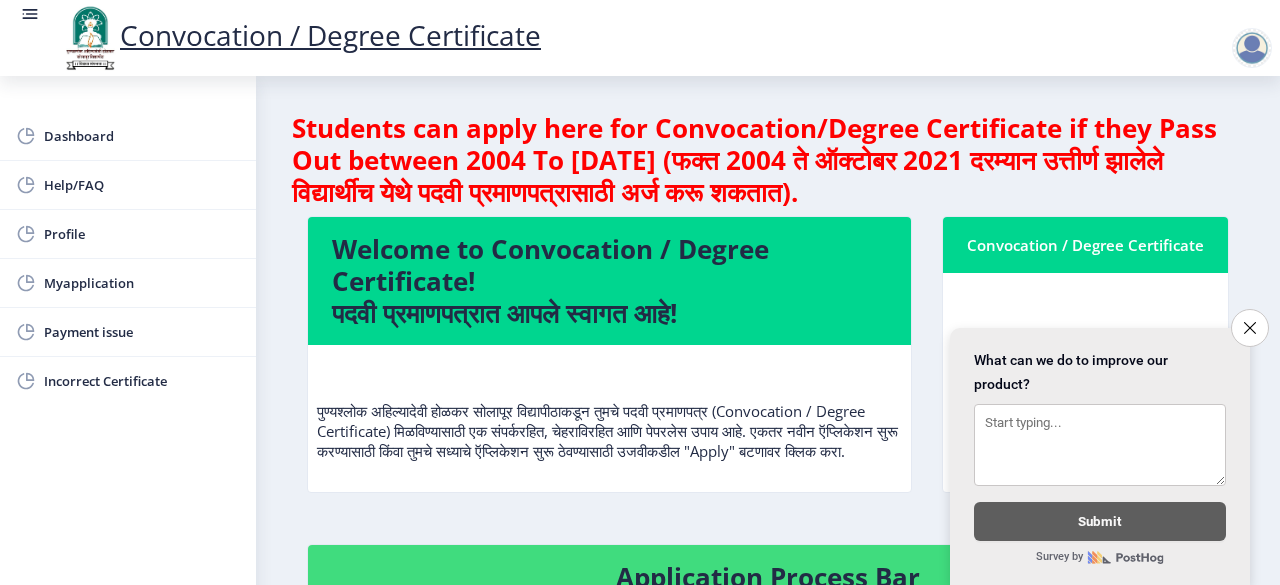 click 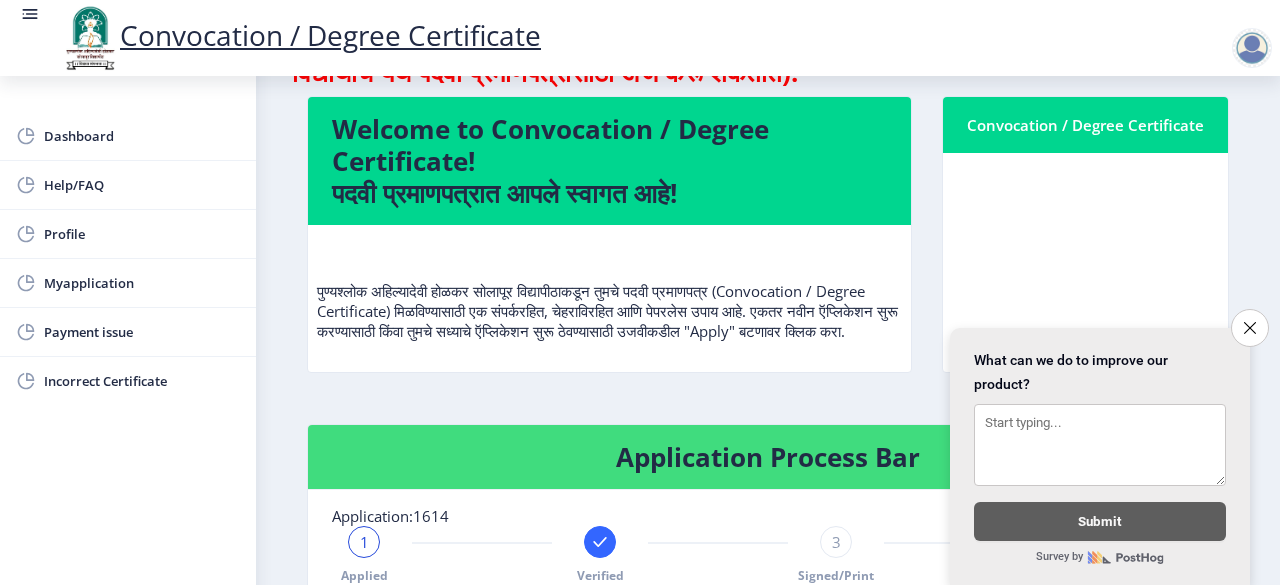 scroll, scrollTop: 160, scrollLeft: 0, axis: vertical 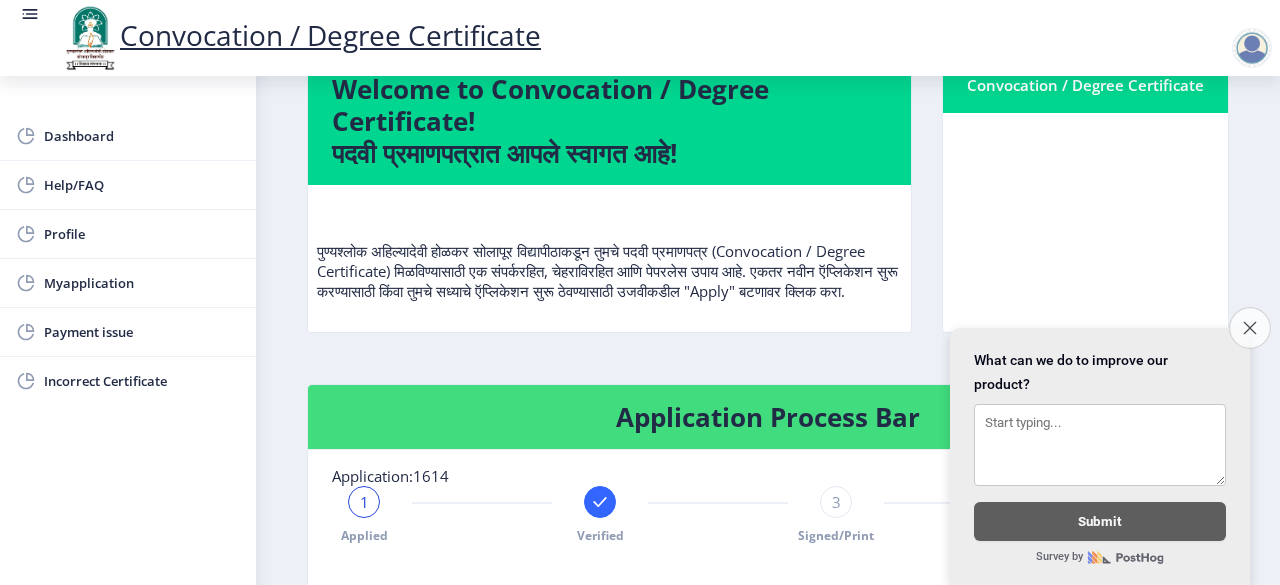 click 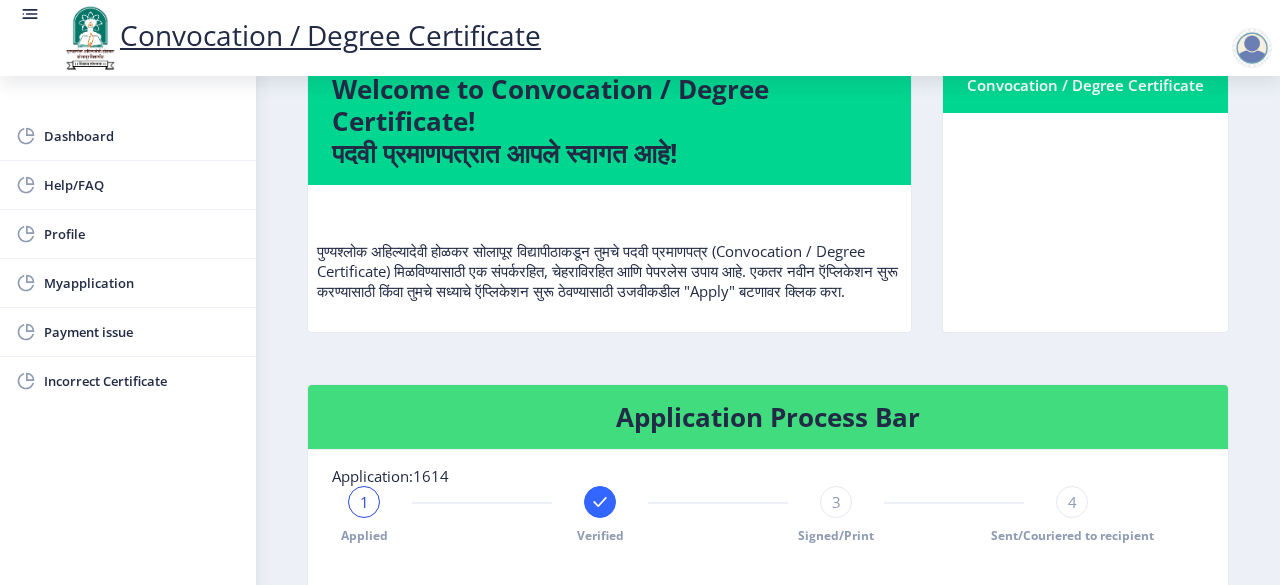 click on "पुण्यश्लोक अहिल्यादेवी होळकर सोलापूर विद्यापीठाकडून तुमचे पदवी प्रमाणपत्र (Convocation / Degree Certificate) मिळविण्यासाठी एक संपर्करहित, चेहराविरहित आणि पेपरलेस उपाय आहे. एकतर नवीन ऍप्लिकेशन सुरू करण्यासाठी किंवा तुमचे सध्याचे ऍप्लिकेशन सुरू ठेवण्यासाठी उजवीकडील "Apply" बटणावर क्लिक करा." 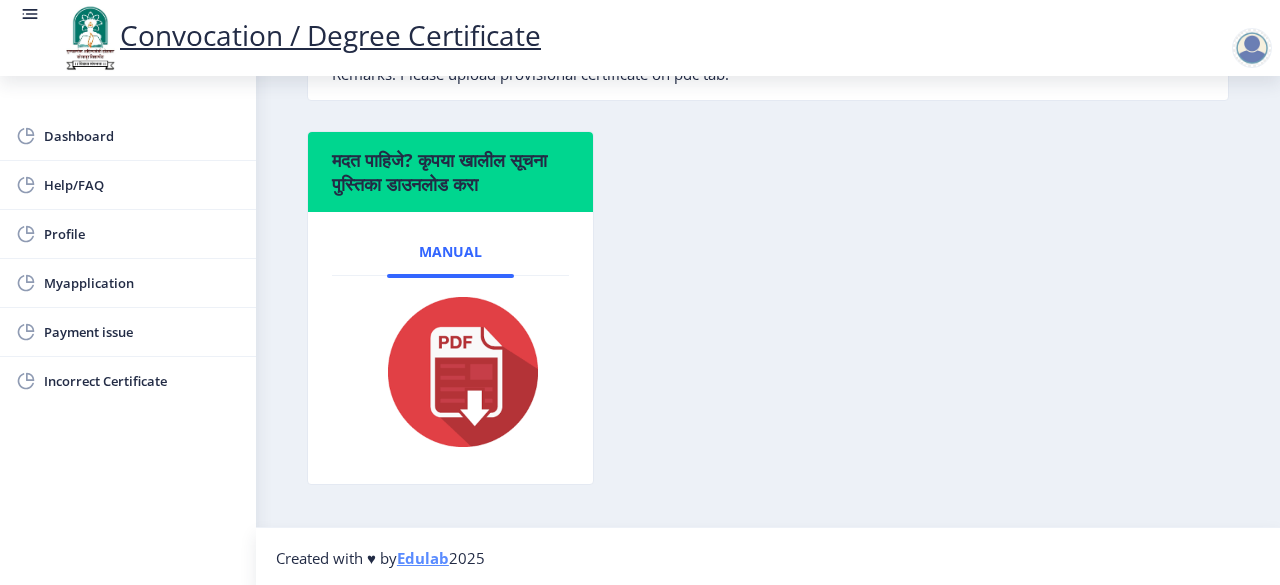 scroll, scrollTop: 710, scrollLeft: 0, axis: vertical 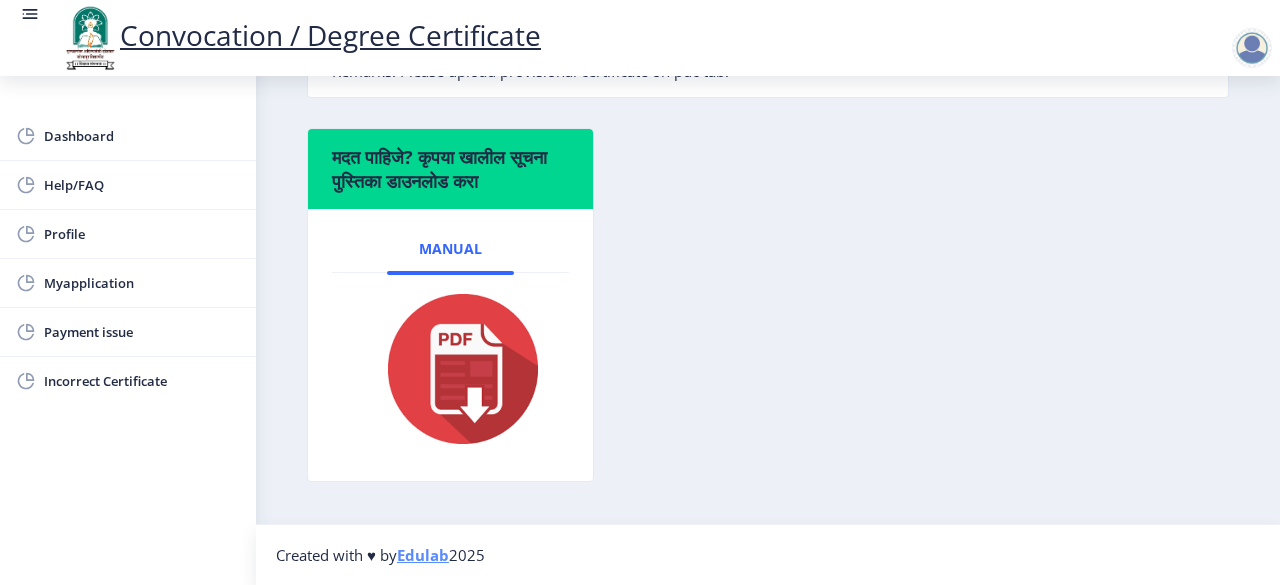 click 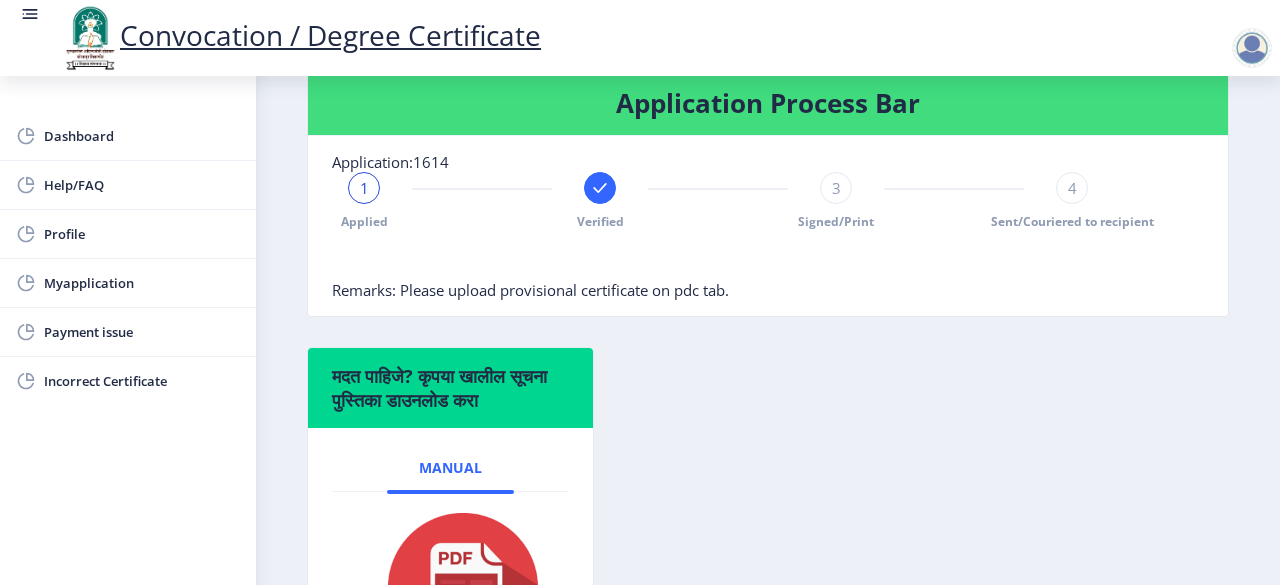 scroll, scrollTop: 470, scrollLeft: 0, axis: vertical 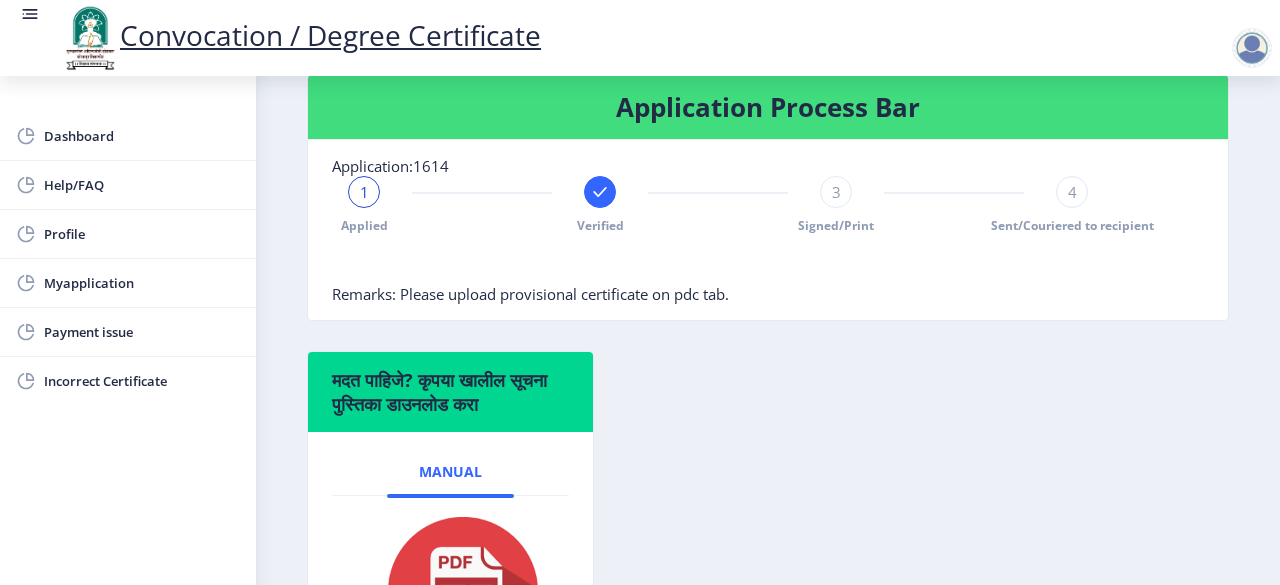 click on "3" 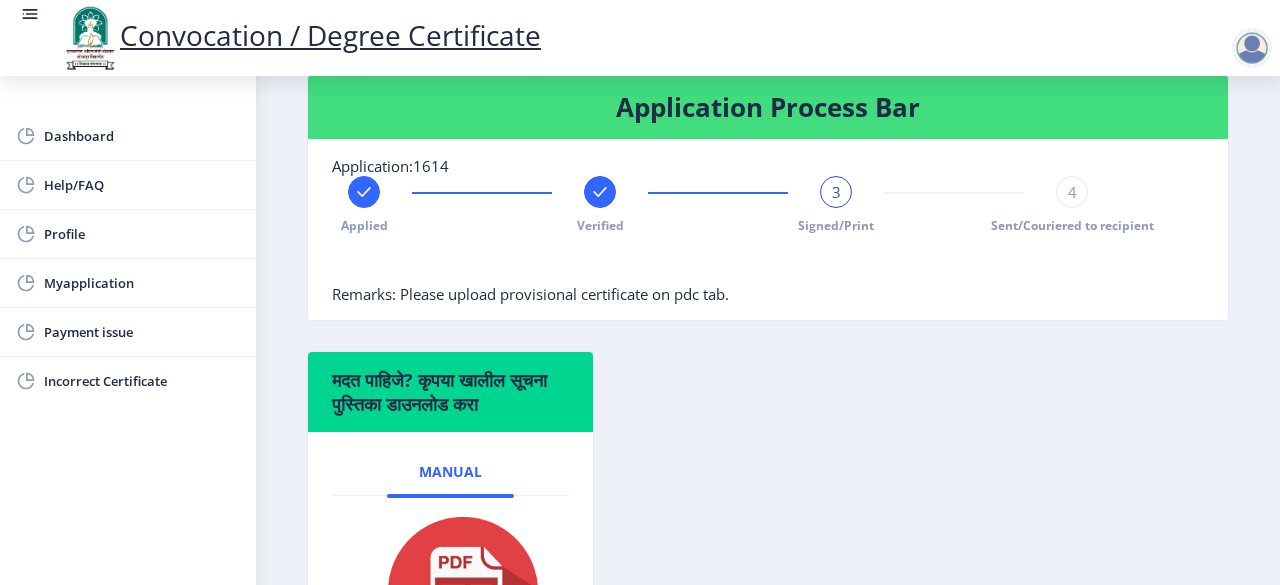click on "3" 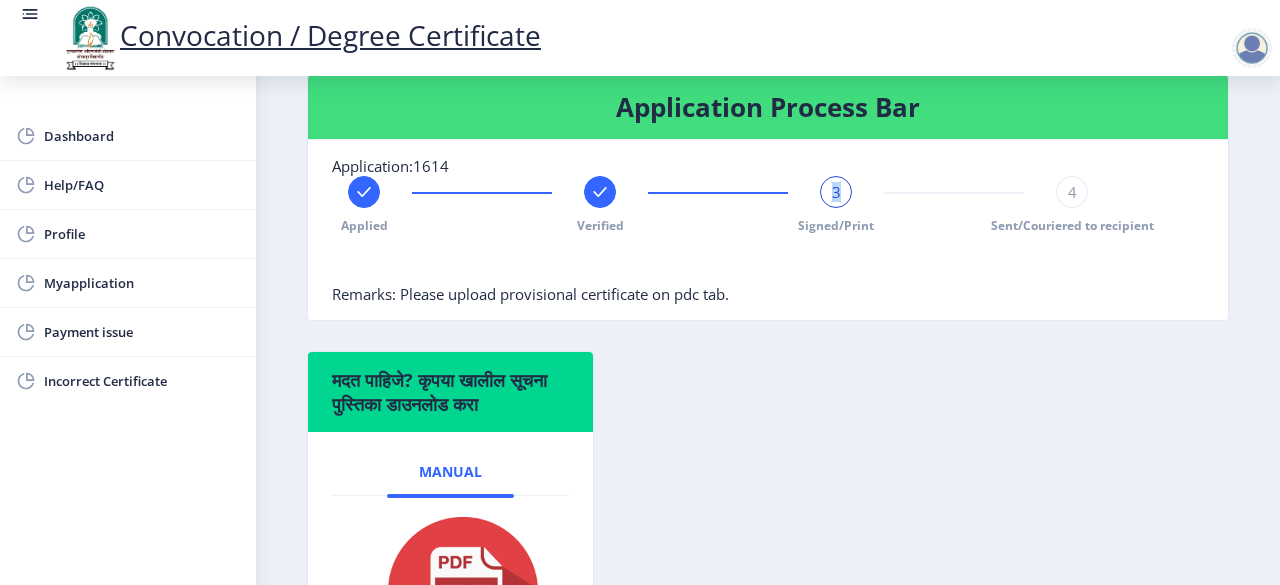 click on "3" 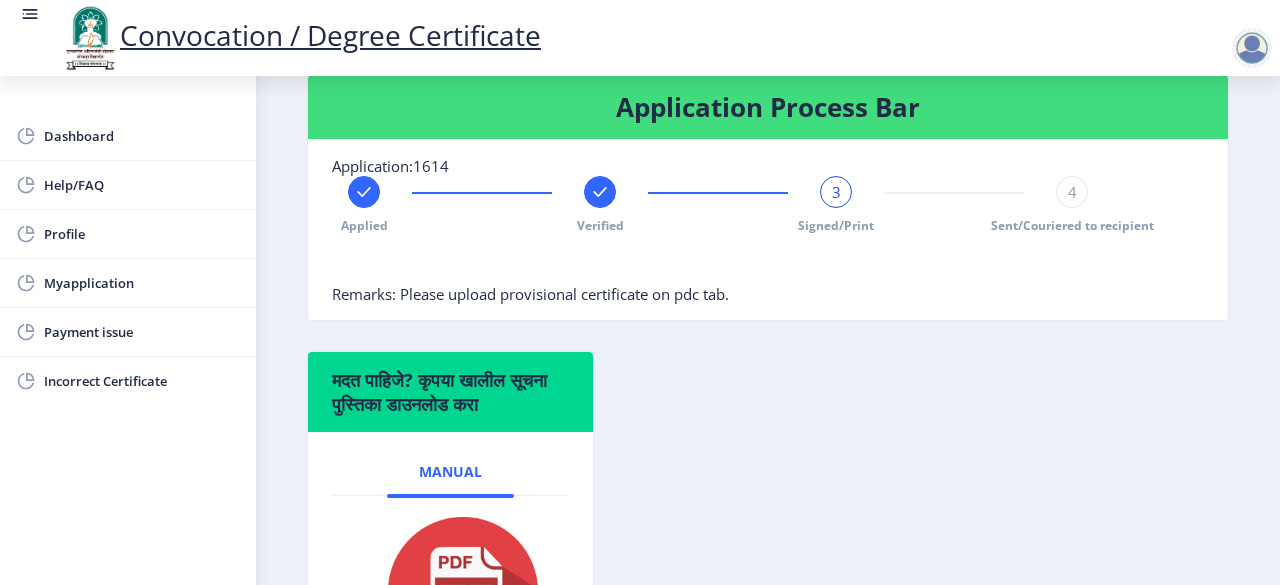 click on "Application:1614 Applied Verified 3 Signed/Print 4 Sent/Couriered to recipient Remarks:  Please upload provisional certificate on pdc tab." 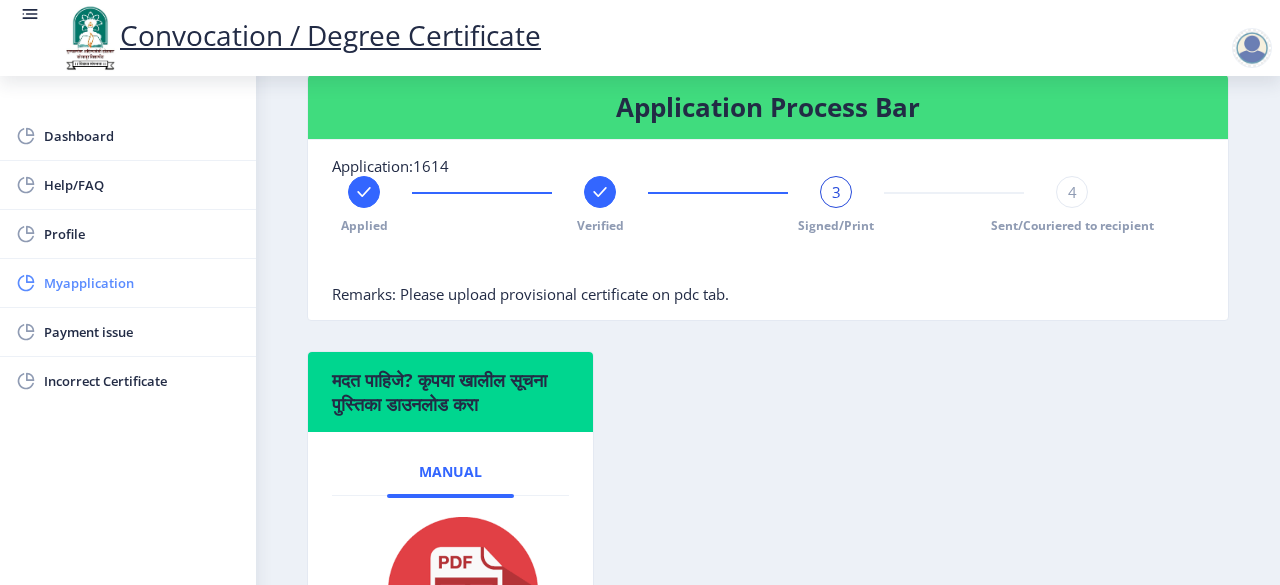 click on "Myapplication" 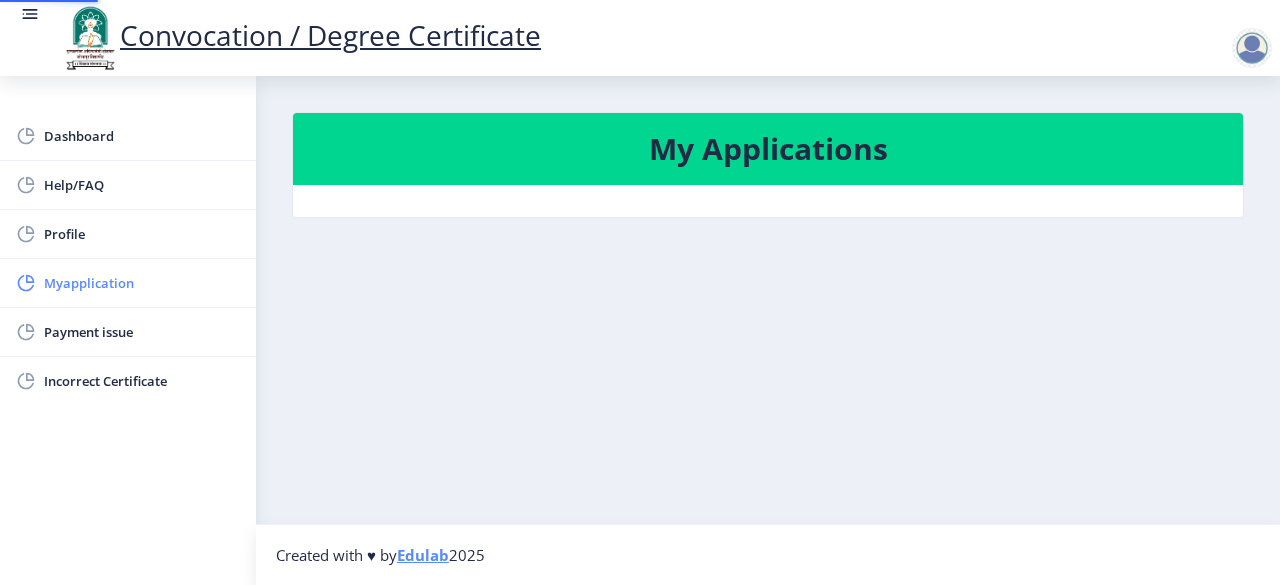 scroll, scrollTop: 0, scrollLeft: 0, axis: both 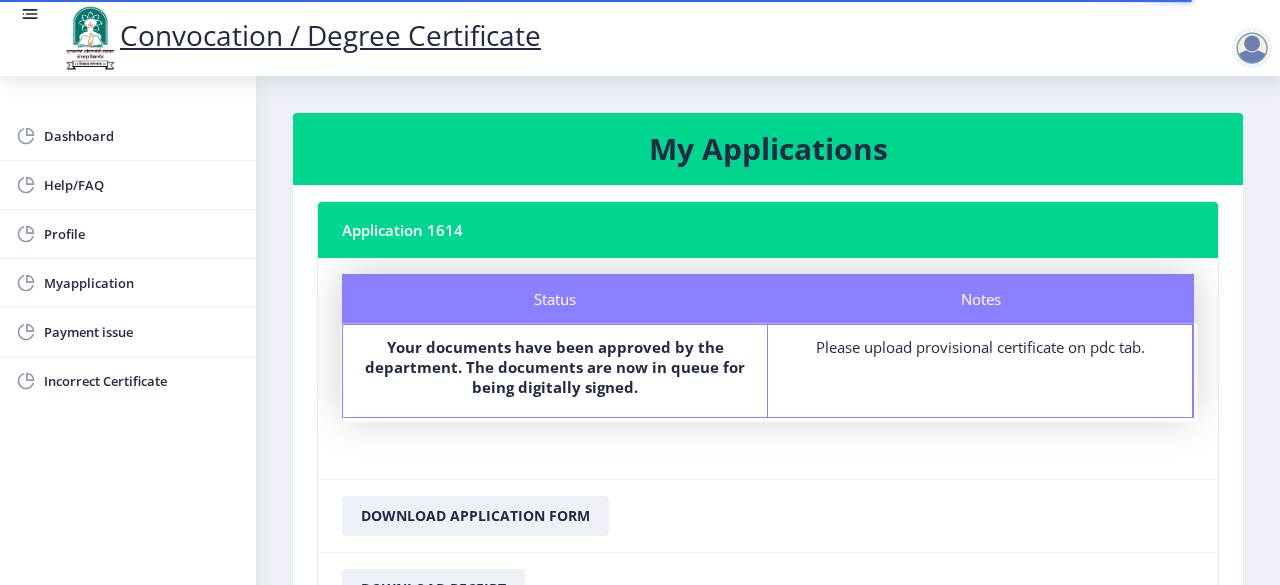 click on "Status Notes Status Your documents have been approved by the department. The documents are now in queue for being digitally signed. Notes   Please upload provisional certificate on pdc tab." 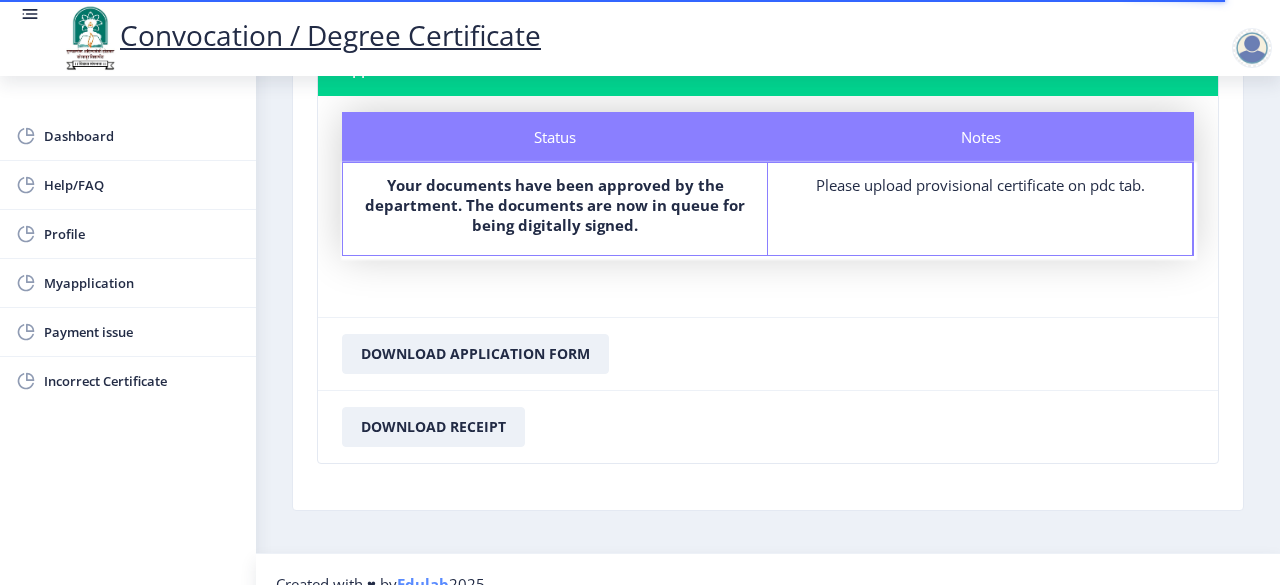 scroll, scrollTop: 186, scrollLeft: 0, axis: vertical 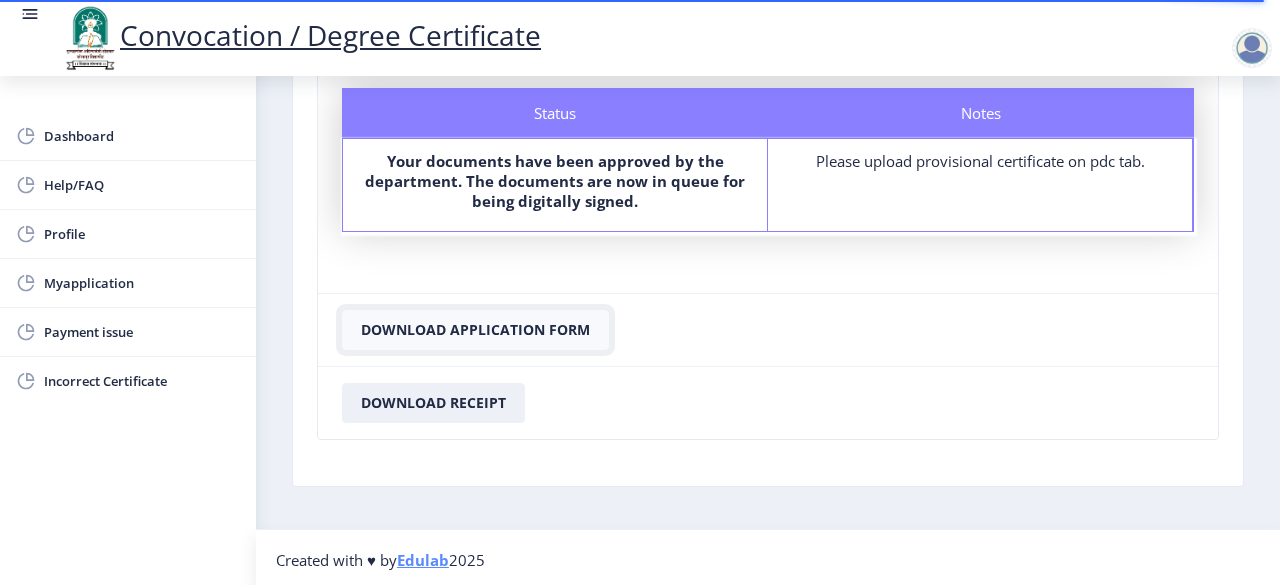 click on "Download Application Form" 